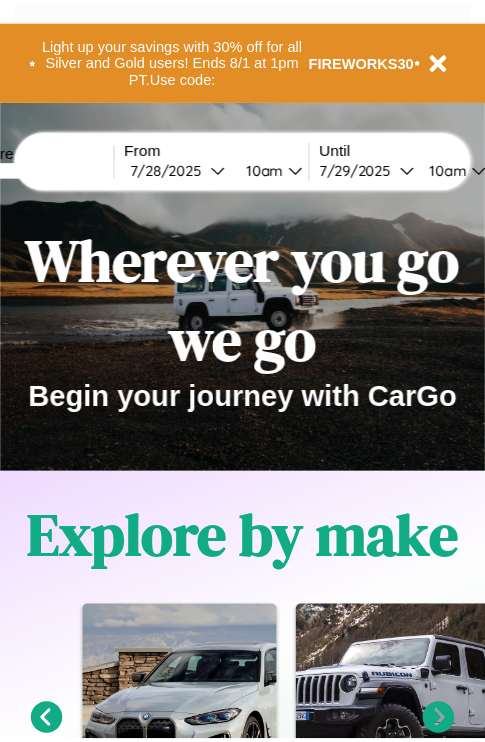 scroll, scrollTop: 0, scrollLeft: 0, axis: both 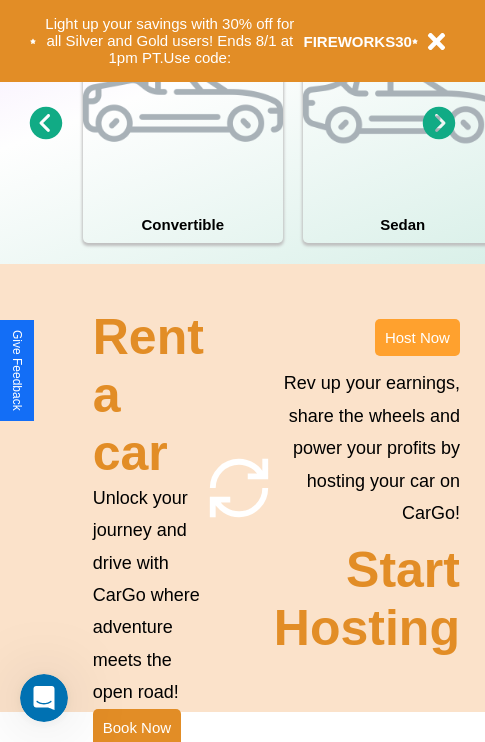 click on "Host Now" at bounding box center (417, 337) 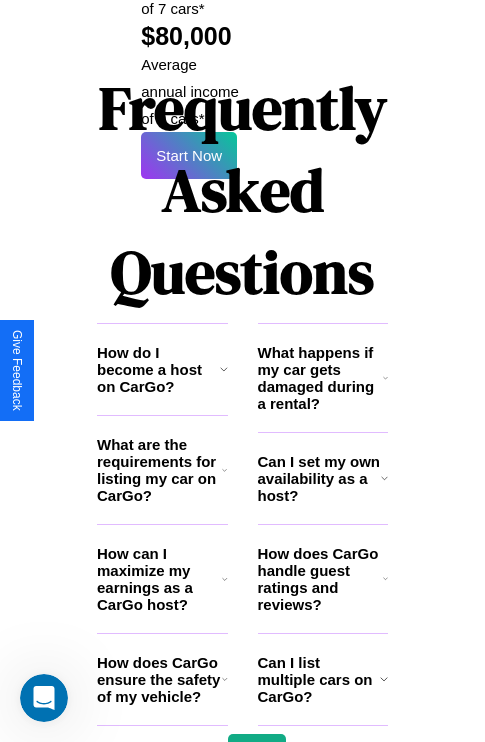 scroll, scrollTop: 3255, scrollLeft: 0, axis: vertical 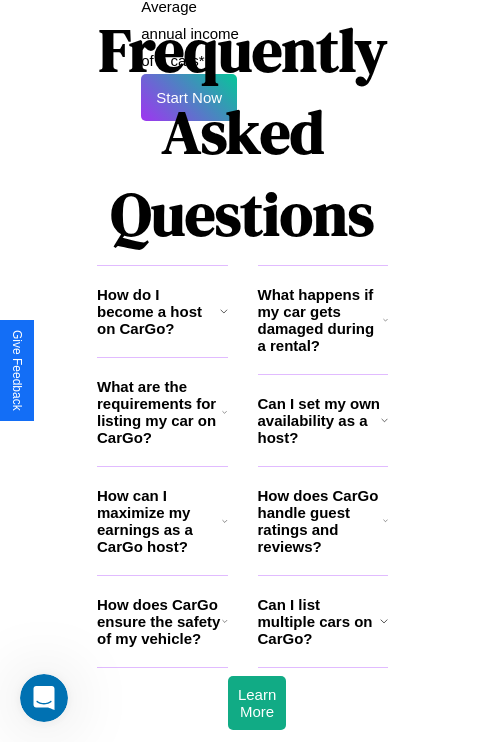 click on "What are the requirements for listing my car on CarGo?" at bounding box center [159, 412] 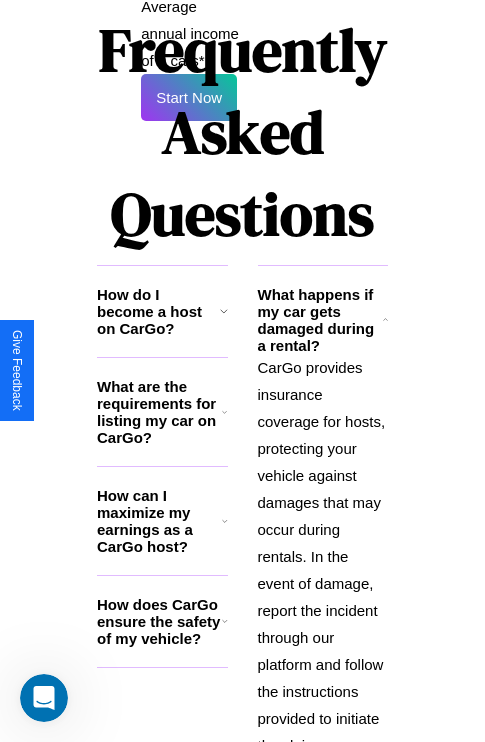 click 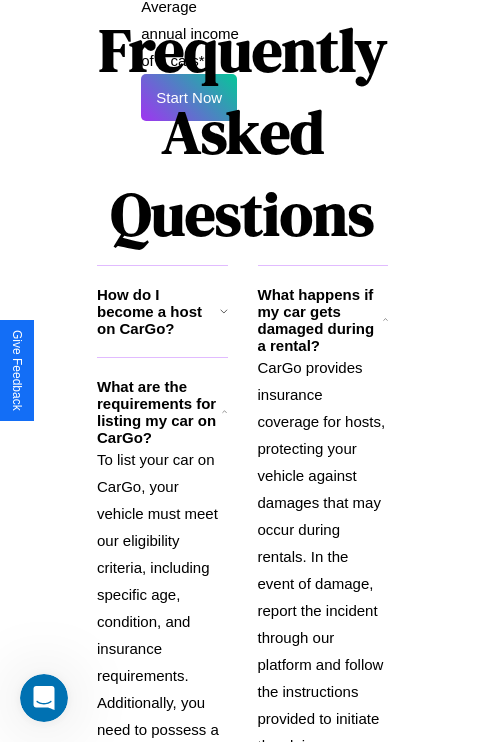 scroll, scrollTop: 3517, scrollLeft: 0, axis: vertical 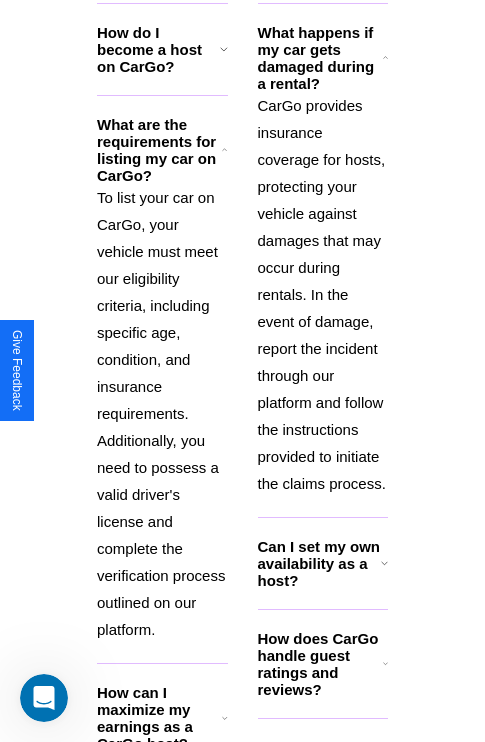 click on "How can I maximize my earnings as a CarGo host?" at bounding box center [159, 718] 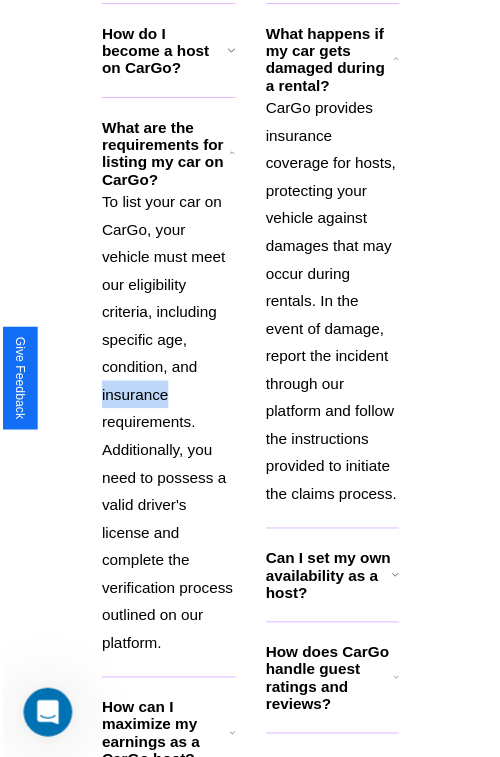 scroll, scrollTop: 1417, scrollLeft: 0, axis: vertical 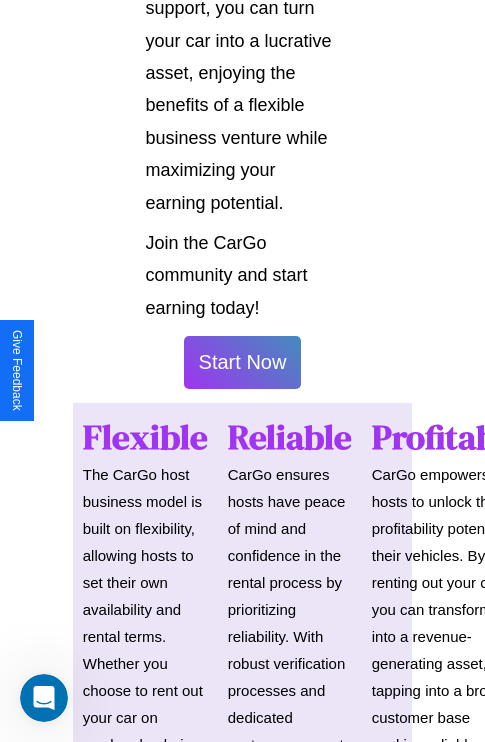 click on "Start Now" at bounding box center (243, 362) 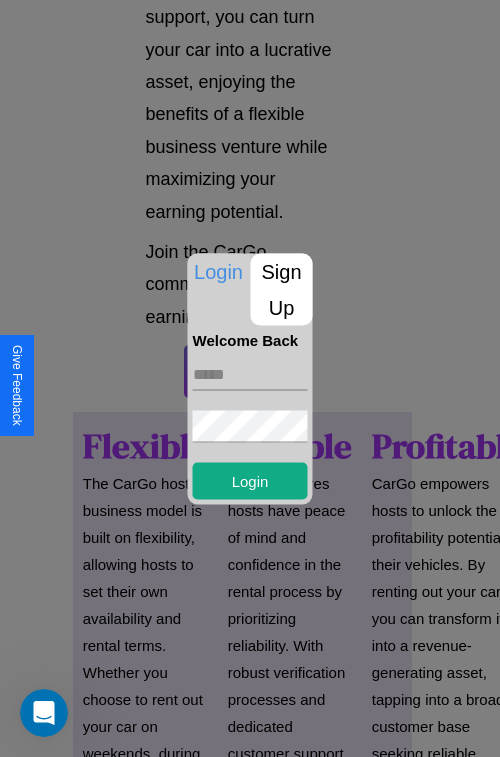 click at bounding box center (250, 374) 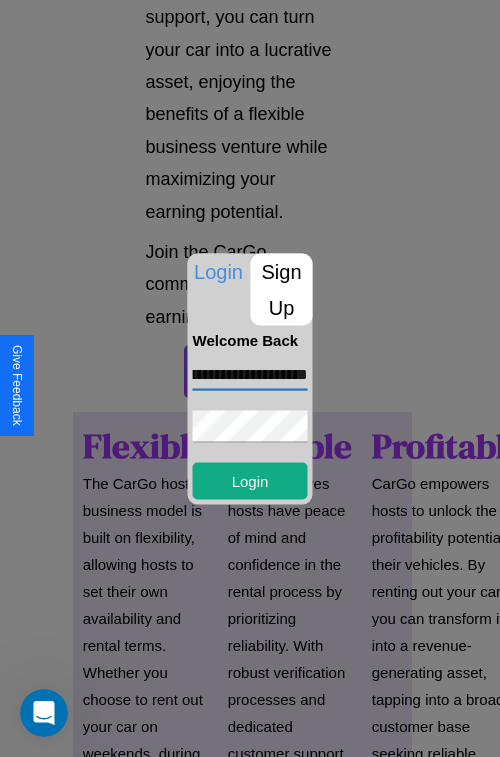 scroll, scrollTop: 0, scrollLeft: 88, axis: horizontal 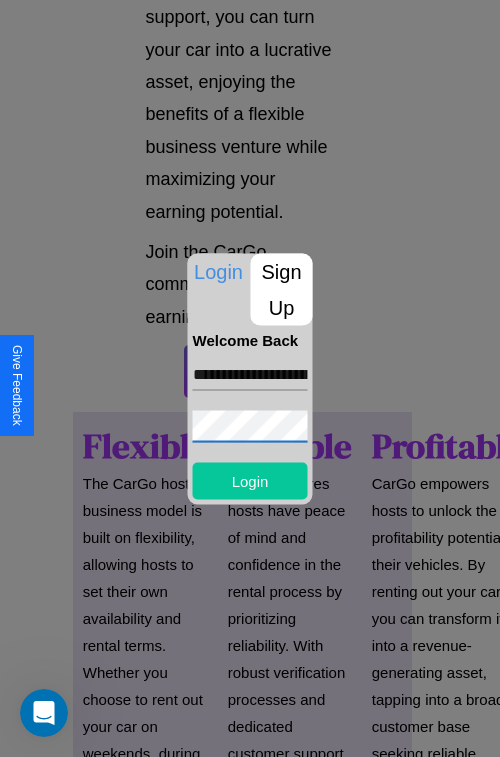 click on "Login" at bounding box center [250, 480] 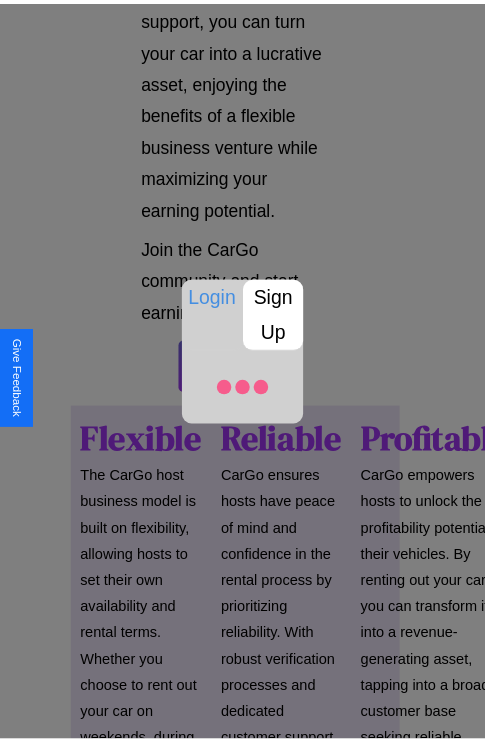 scroll, scrollTop: 1419, scrollLeft: 0, axis: vertical 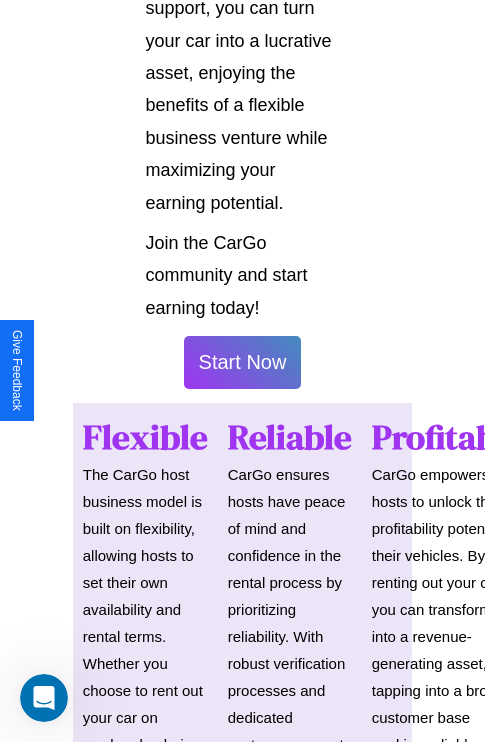 click on "Start Now" at bounding box center [243, 362] 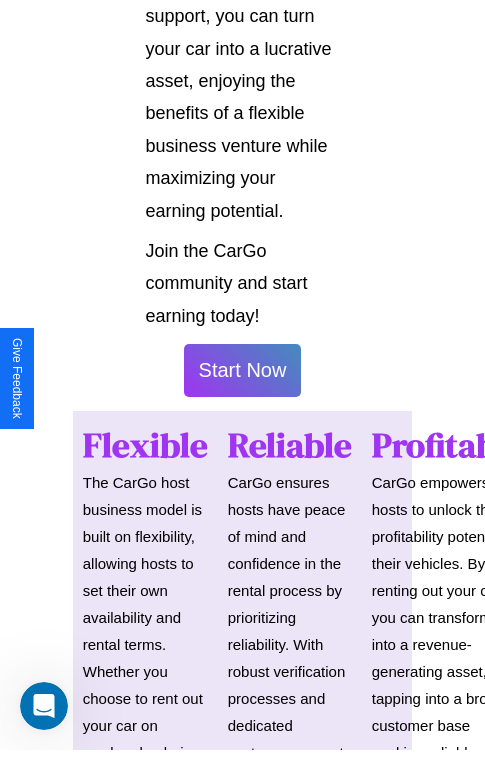 scroll, scrollTop: 0, scrollLeft: 0, axis: both 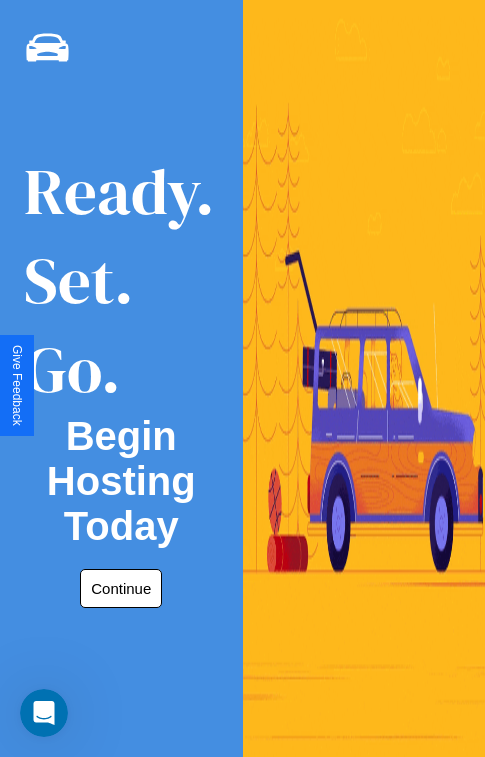 click on "Continue" at bounding box center [121, 588] 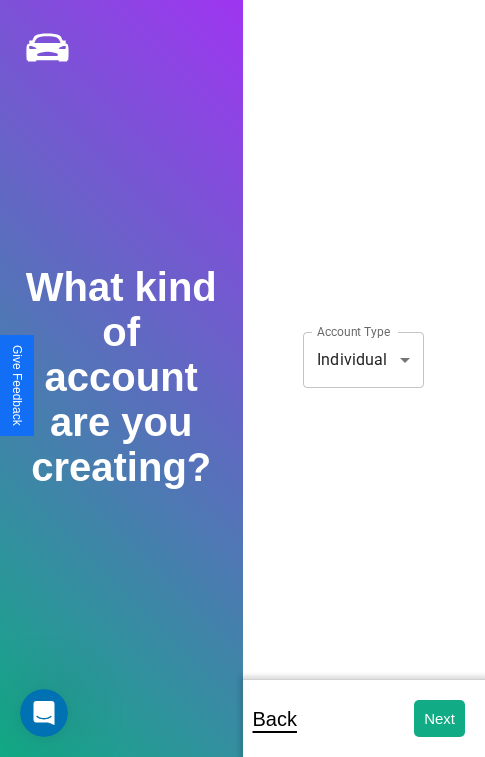 click on "**********" at bounding box center (242, 392) 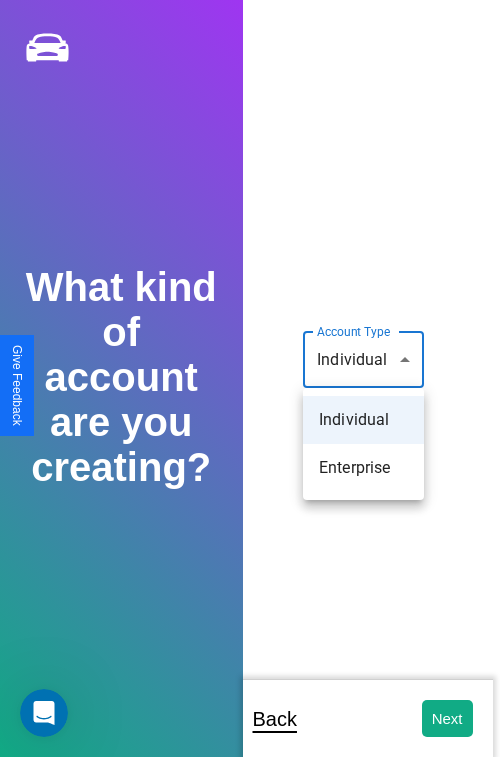 click on "Individual" at bounding box center [363, 420] 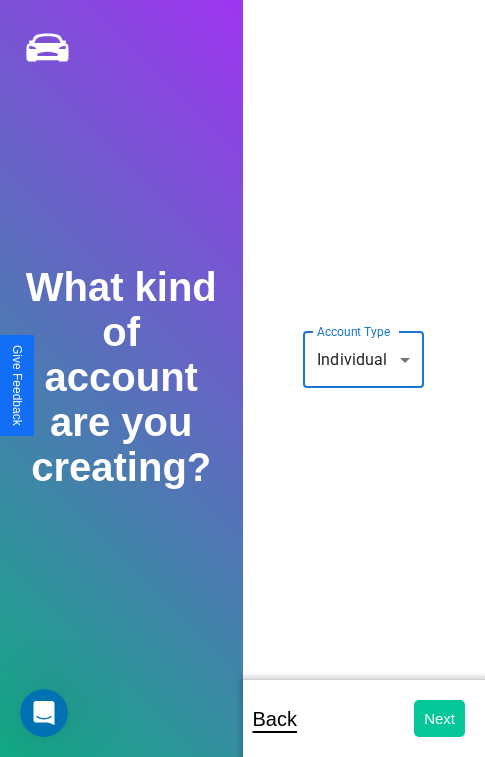 click on "Next" at bounding box center (439, 718) 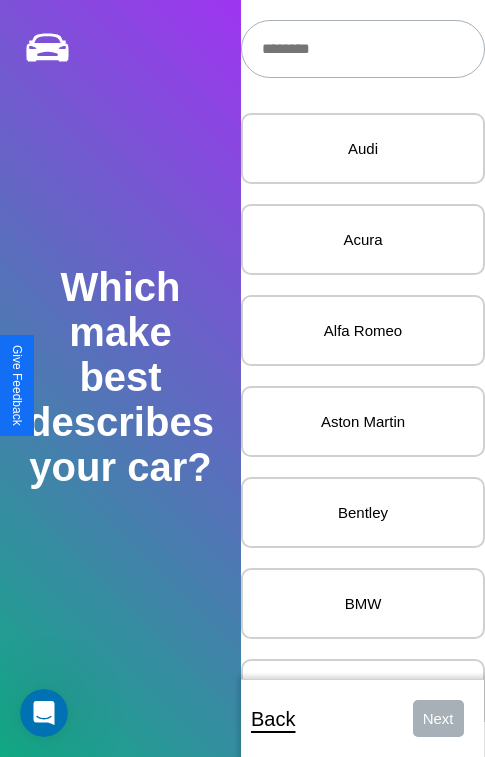 scroll, scrollTop: 27, scrollLeft: 0, axis: vertical 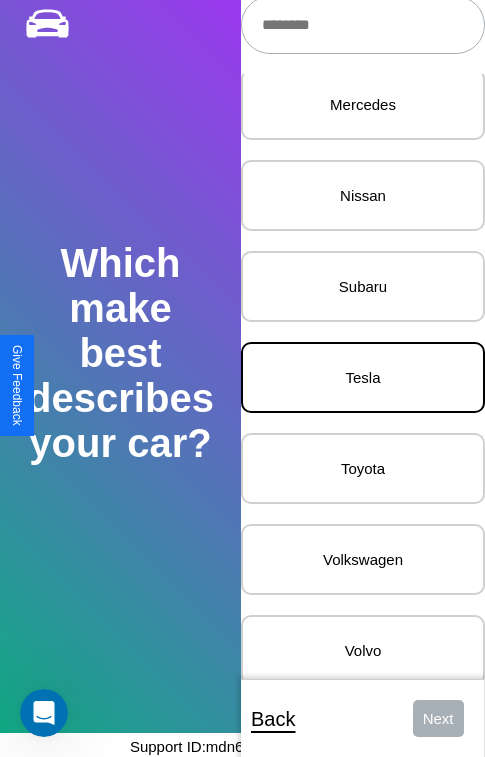 click on "Tesla" at bounding box center [363, 377] 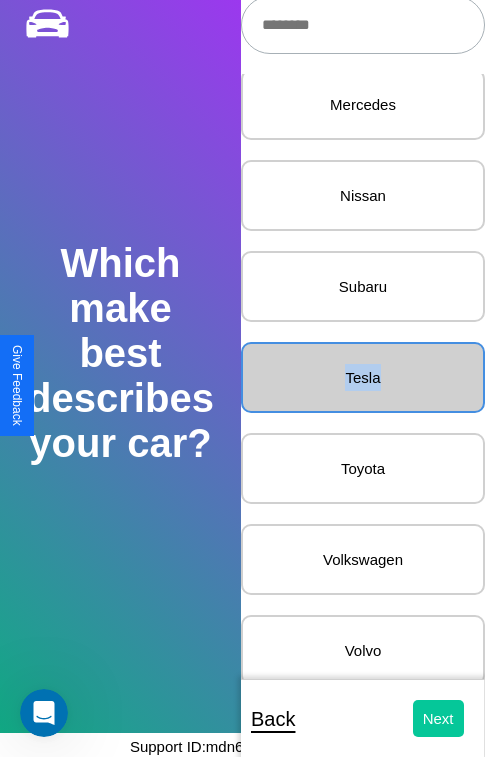 click on "Next" at bounding box center [438, 718] 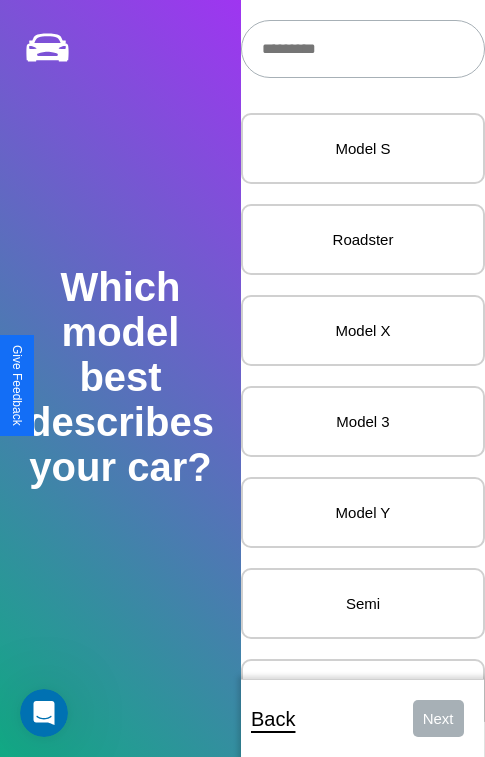 scroll, scrollTop: 27, scrollLeft: 0, axis: vertical 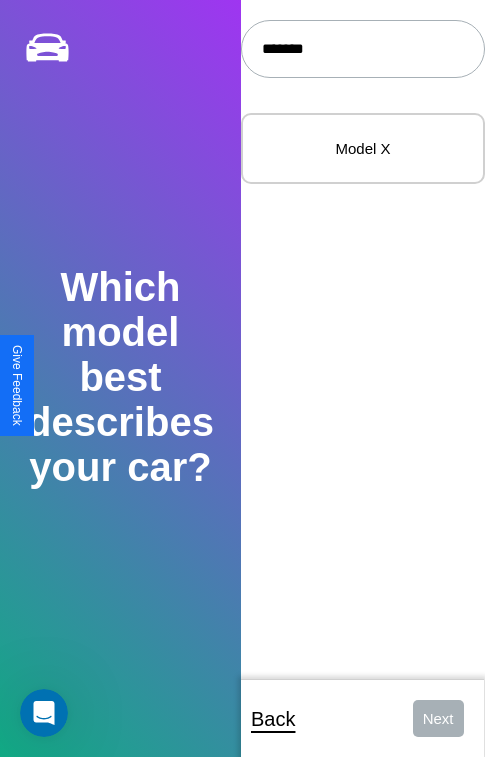 type on "*******" 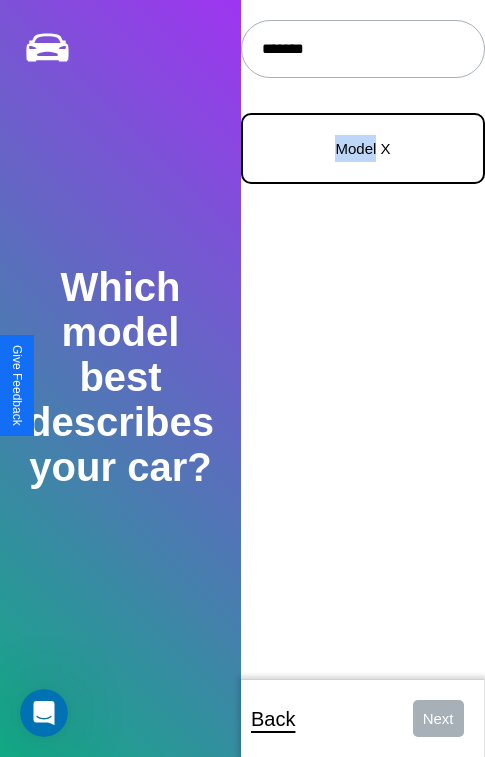 click on "Model X" at bounding box center (363, 148) 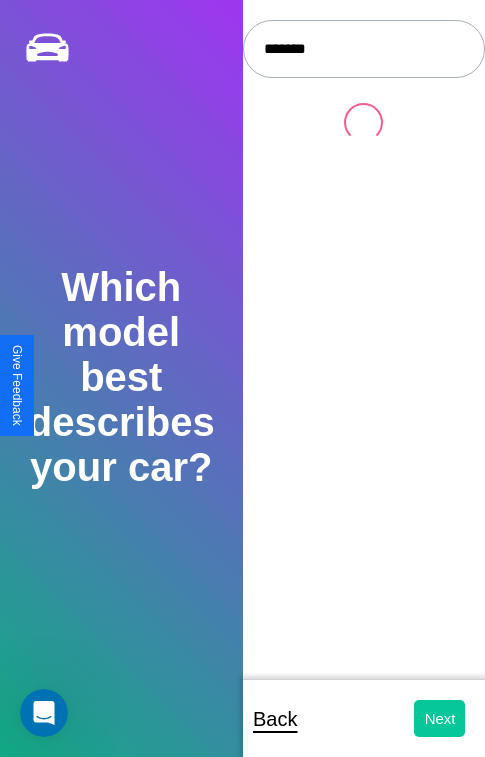 click on "Next" at bounding box center (439, 718) 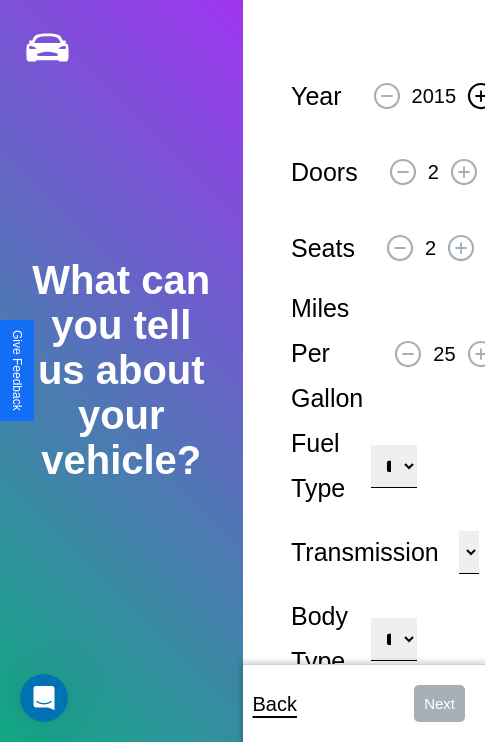 click 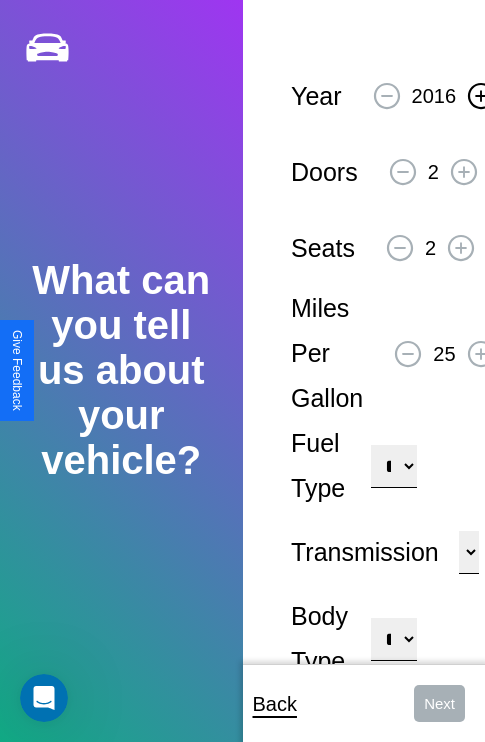 click 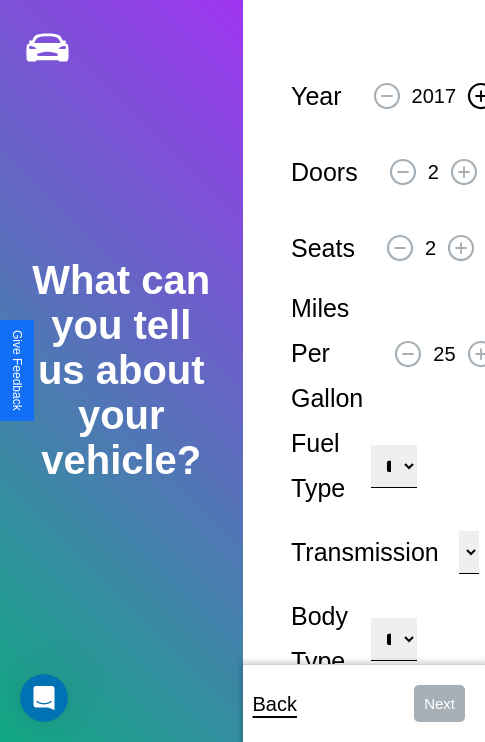click 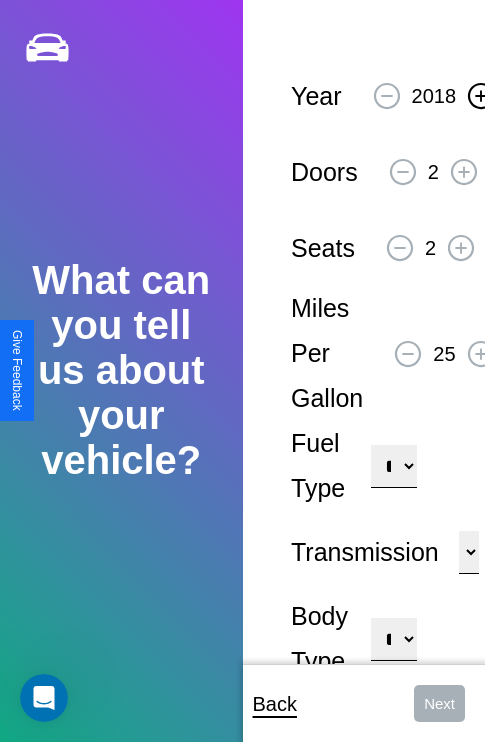 click 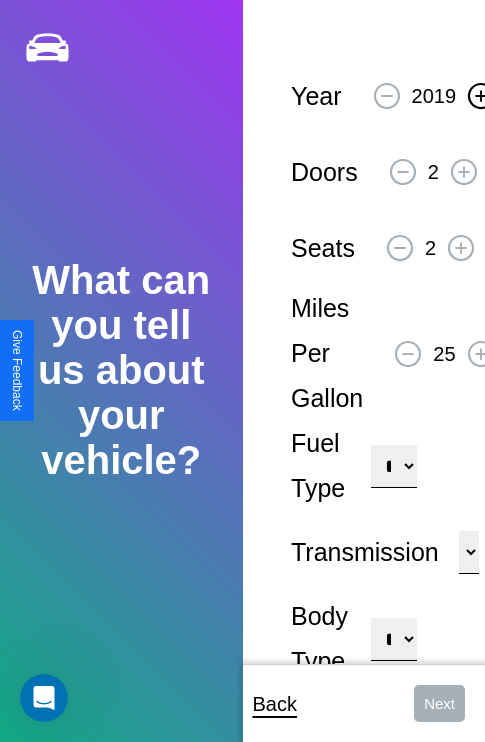 click 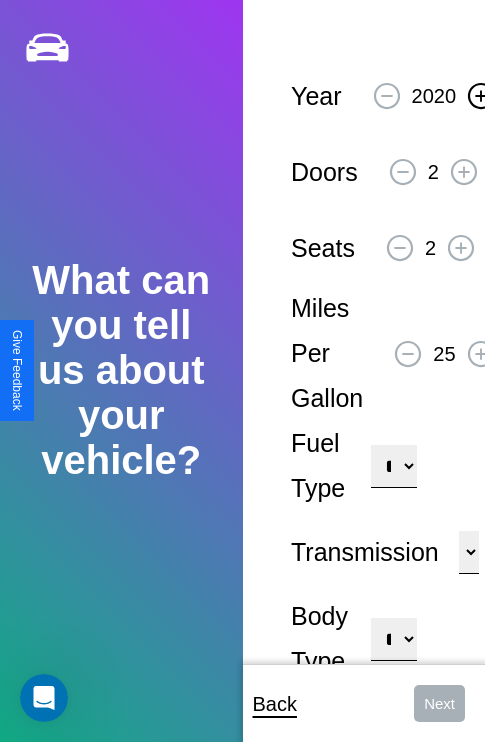 click 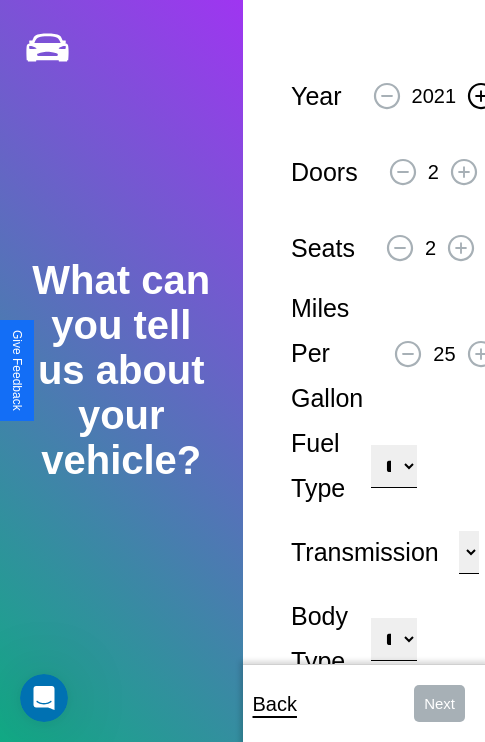 click 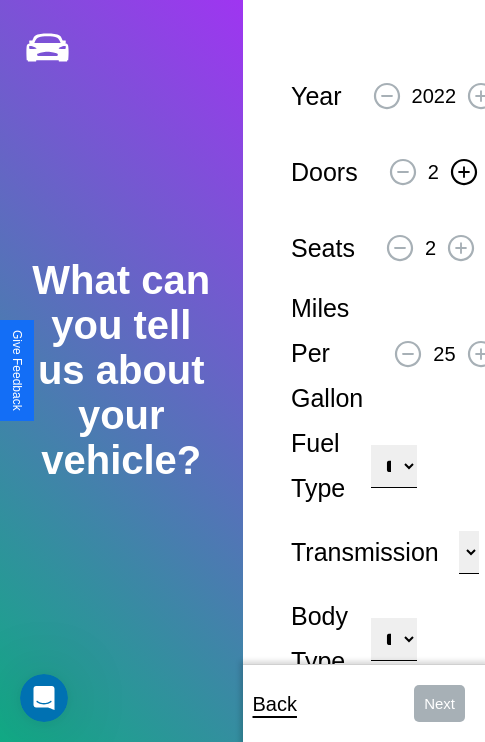 click 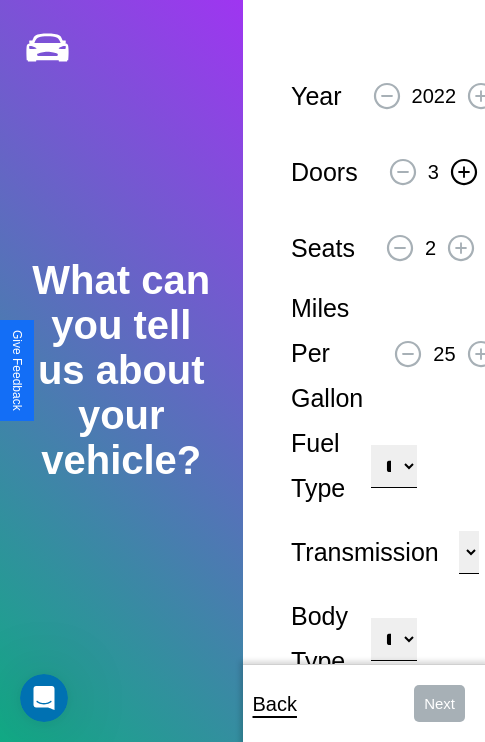 click 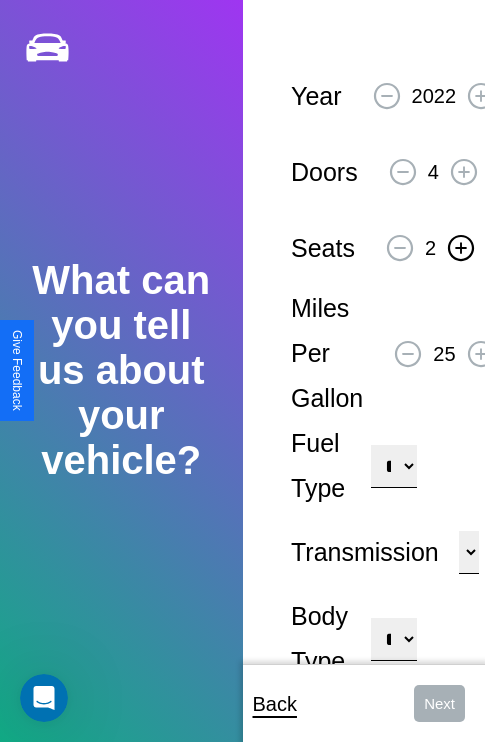 click 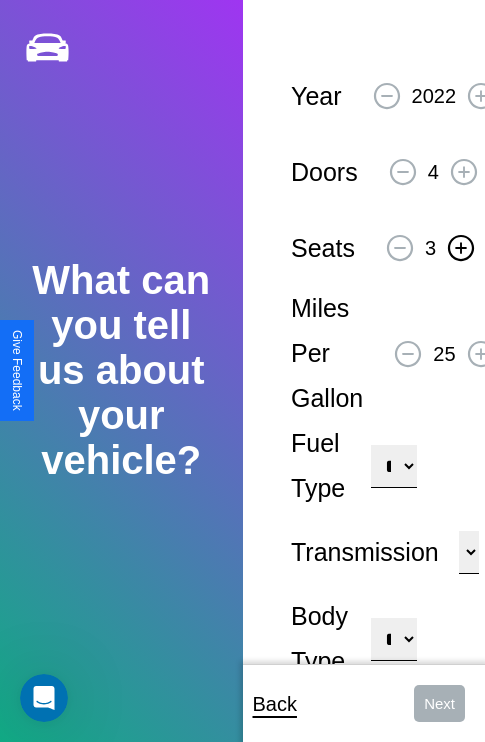 click 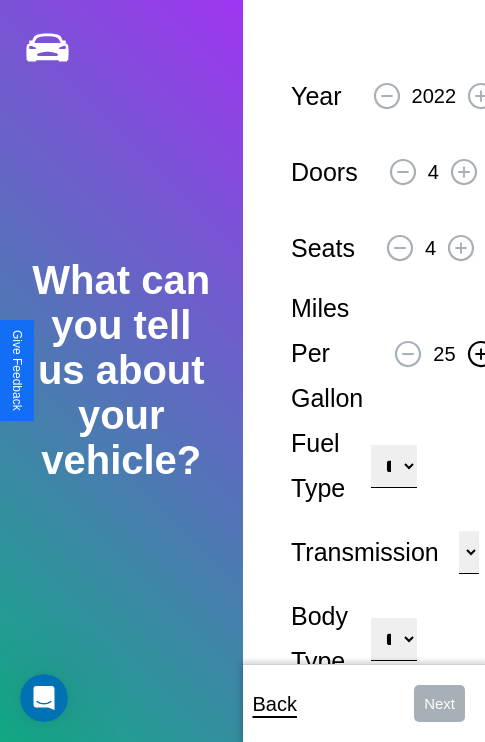 click 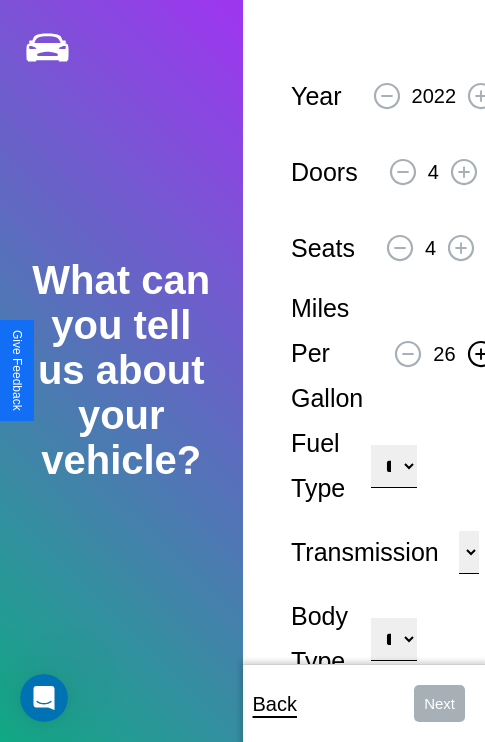 click 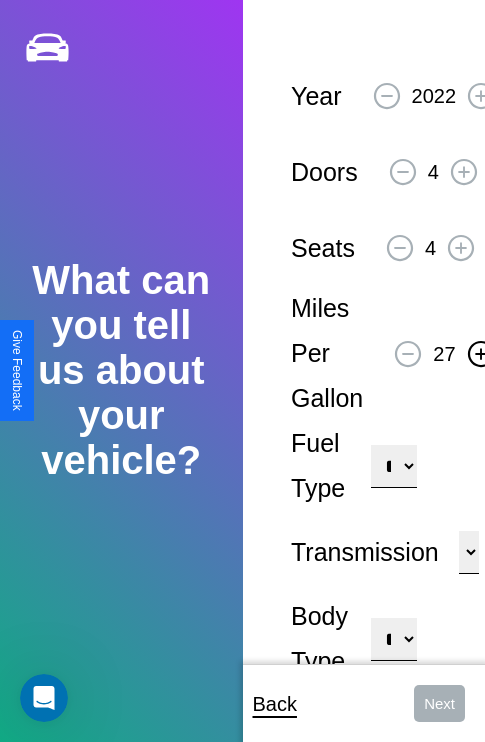 click on "**********" at bounding box center (393, 466) 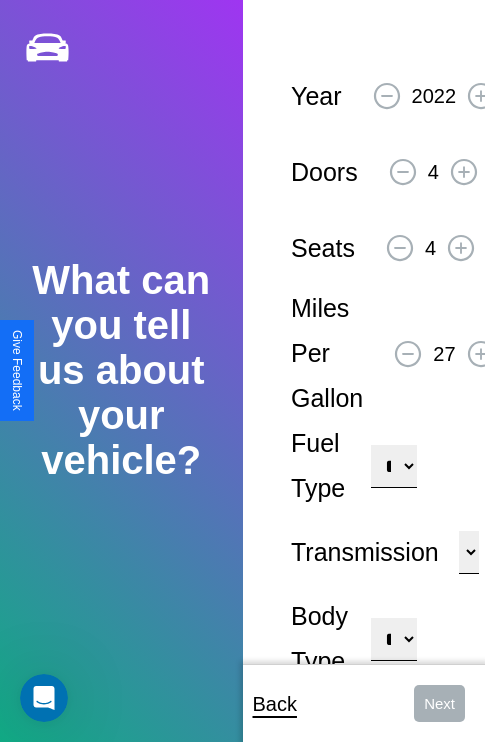 select on "******" 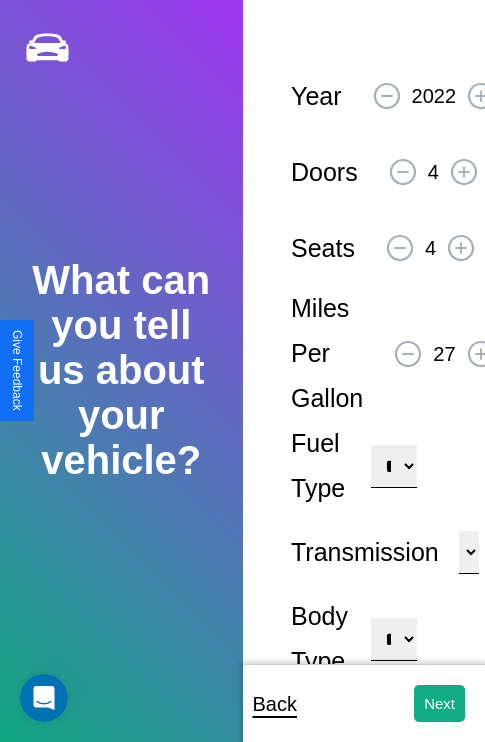 click on "**********" at bounding box center [393, 639] 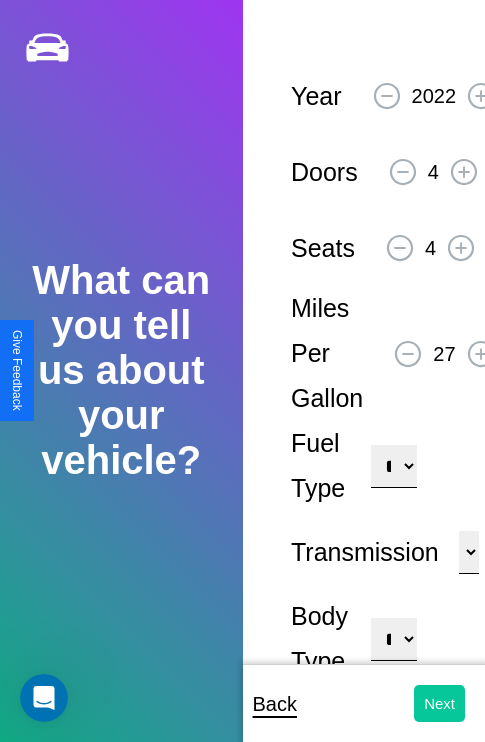 click on "Next" at bounding box center [439, 703] 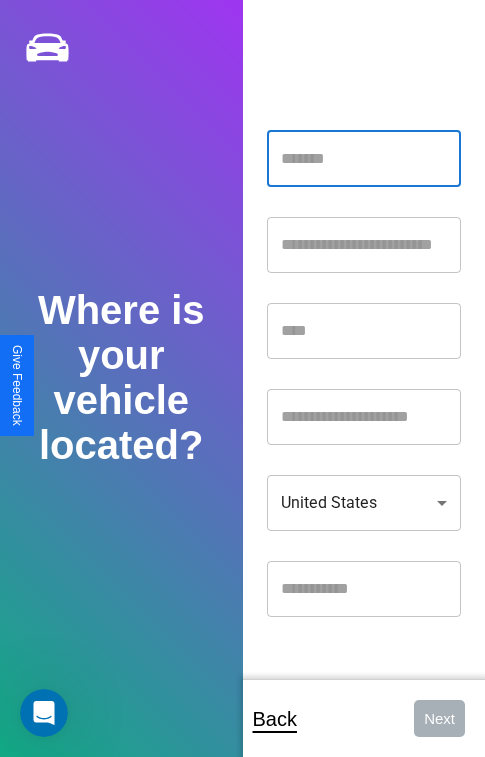 click at bounding box center (364, 159) 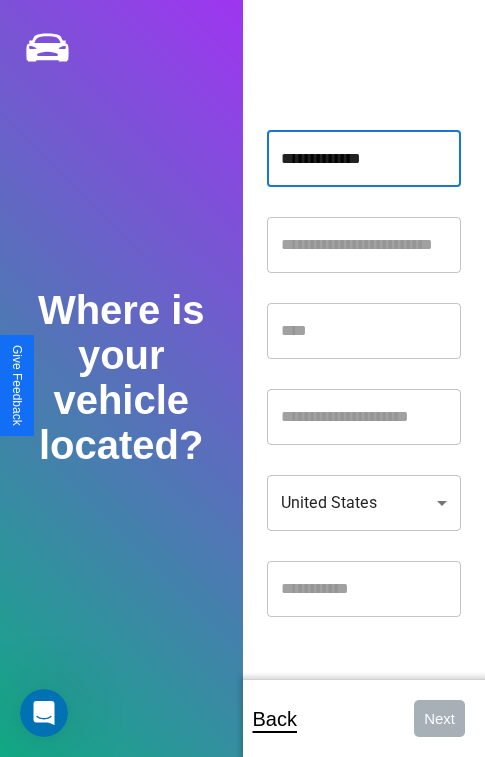 type on "**********" 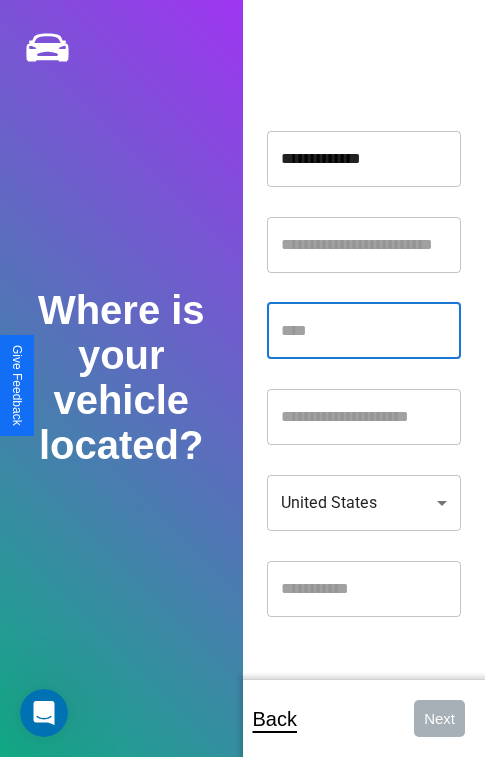 click at bounding box center [364, 331] 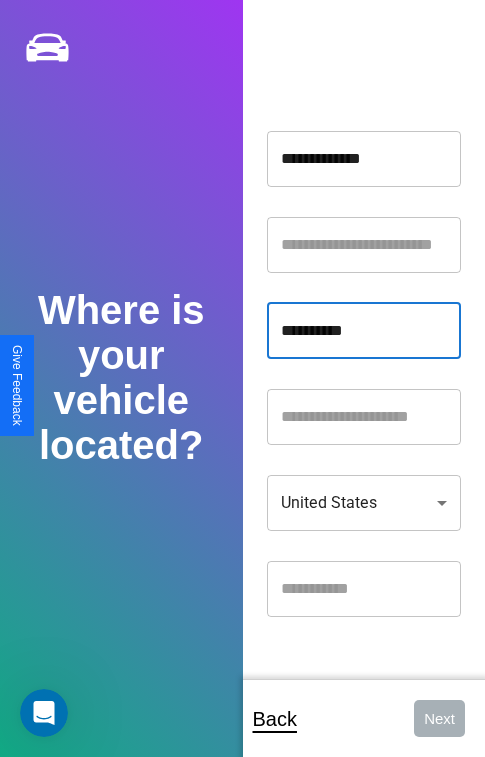 type on "**********" 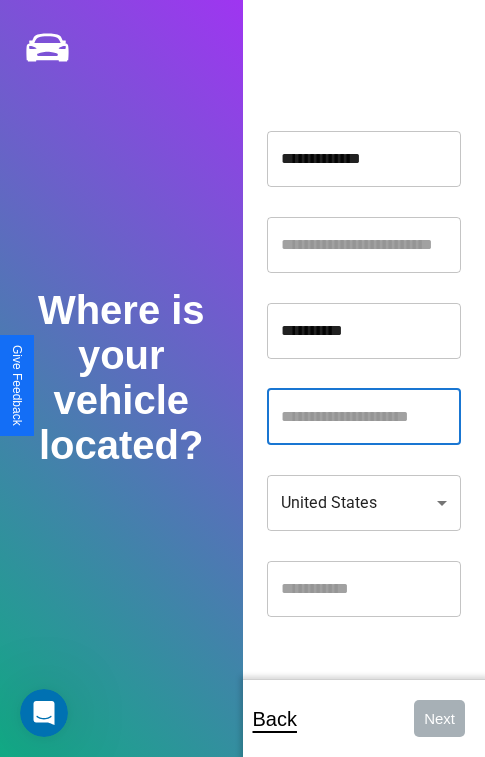 click at bounding box center (364, 417) 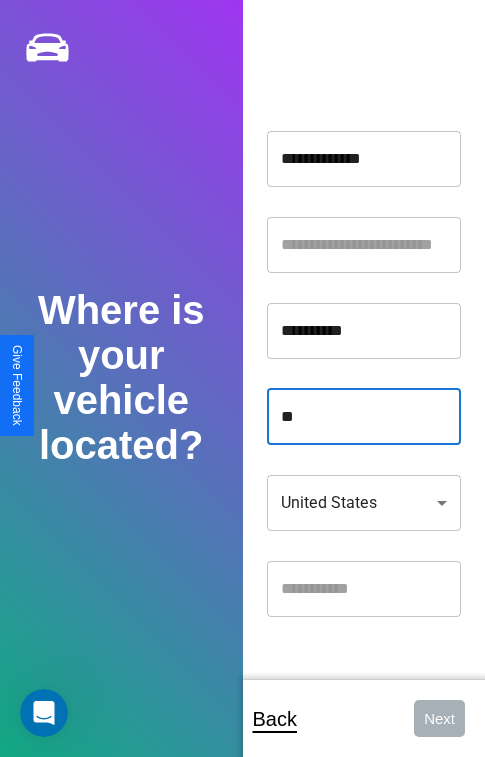 type on "**" 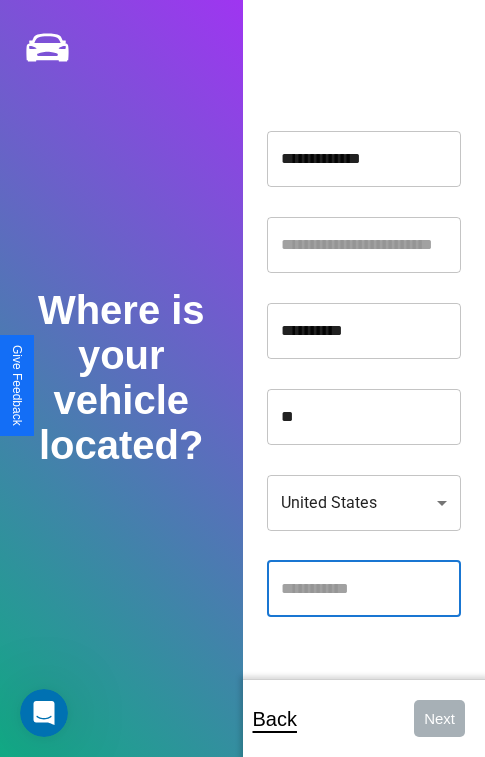 click at bounding box center [364, 589] 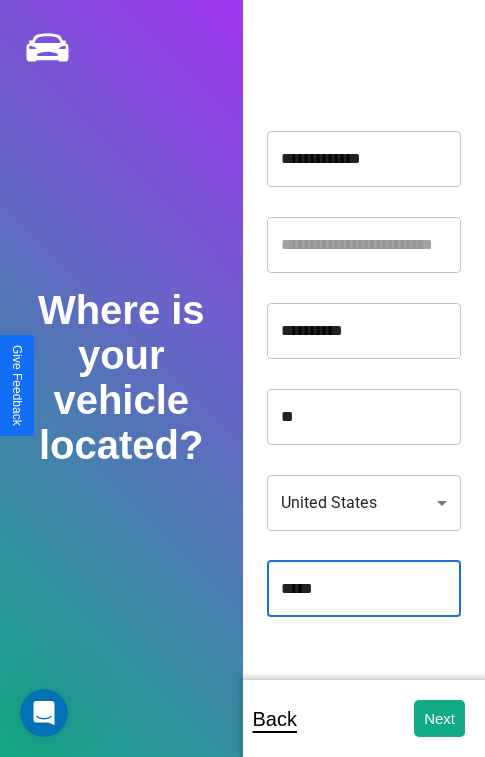 type on "*****" 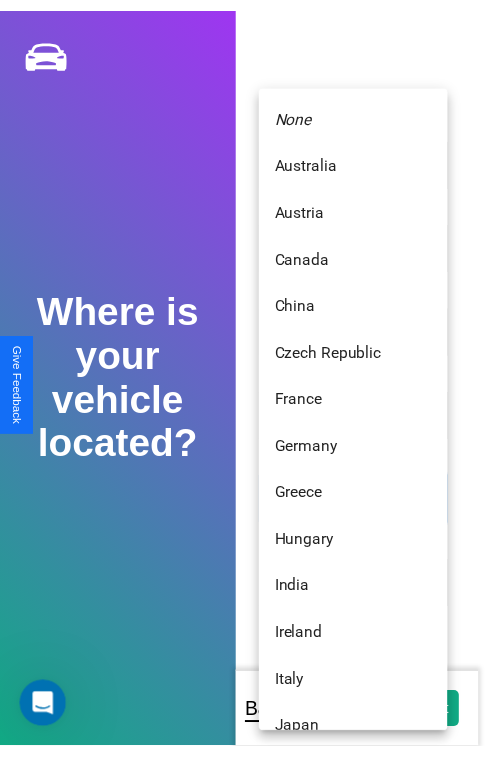 scroll, scrollTop: 459, scrollLeft: 0, axis: vertical 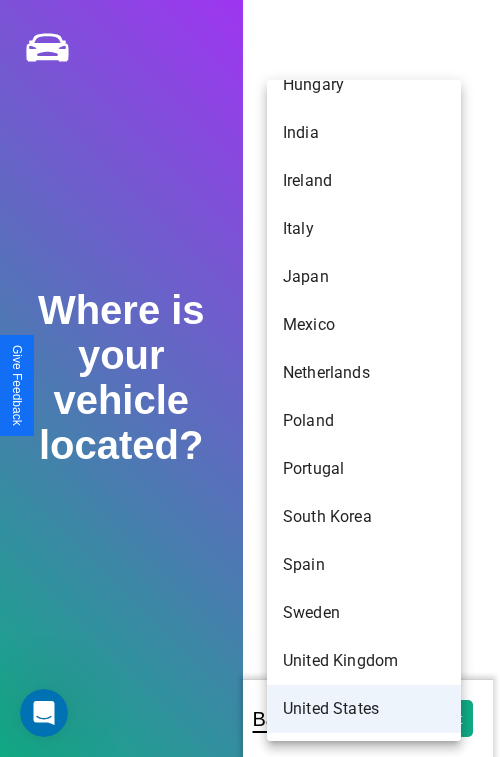 click on "United States" at bounding box center (364, 709) 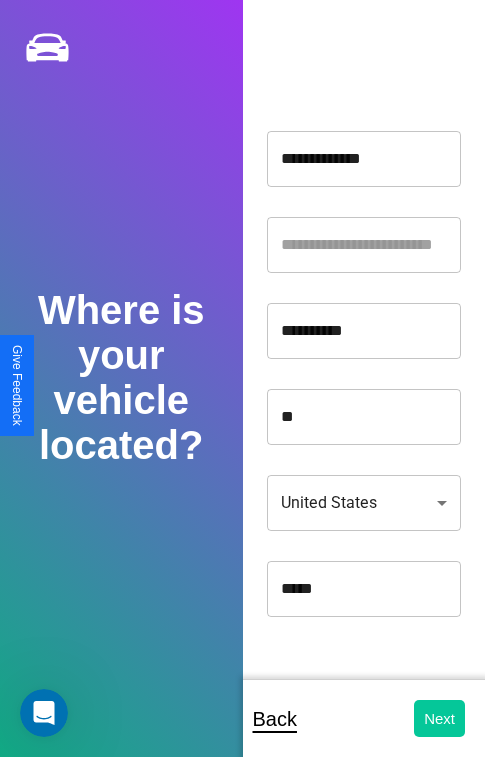 click on "Next" at bounding box center (439, 718) 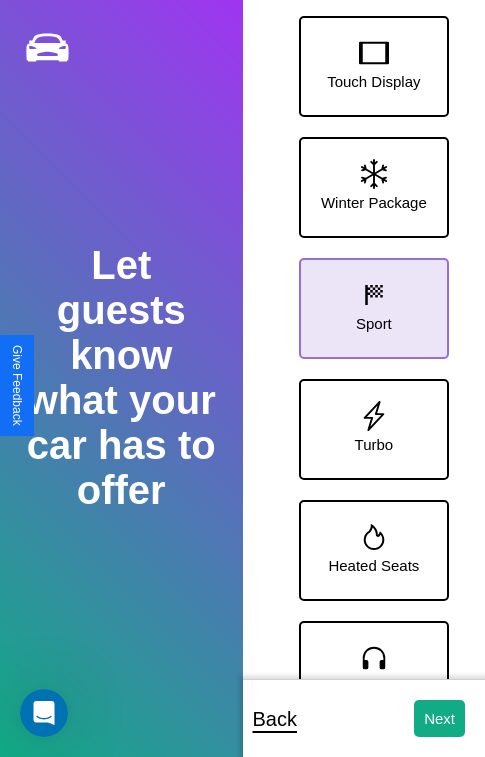 click 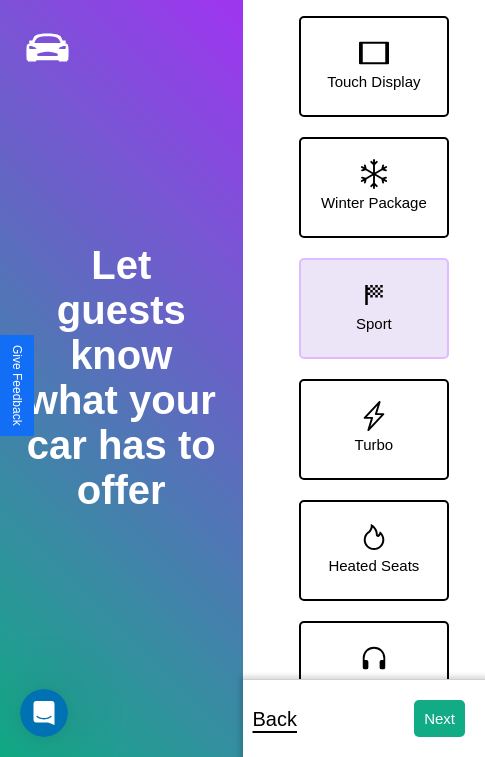 click 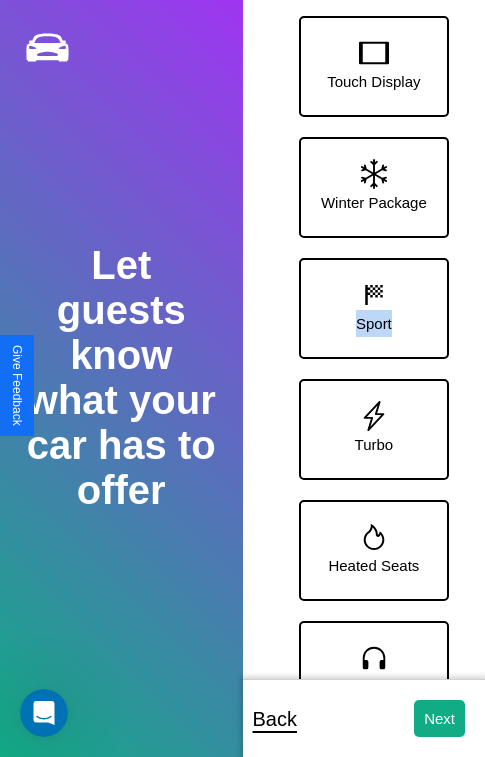 scroll, scrollTop: 128, scrollLeft: 0, axis: vertical 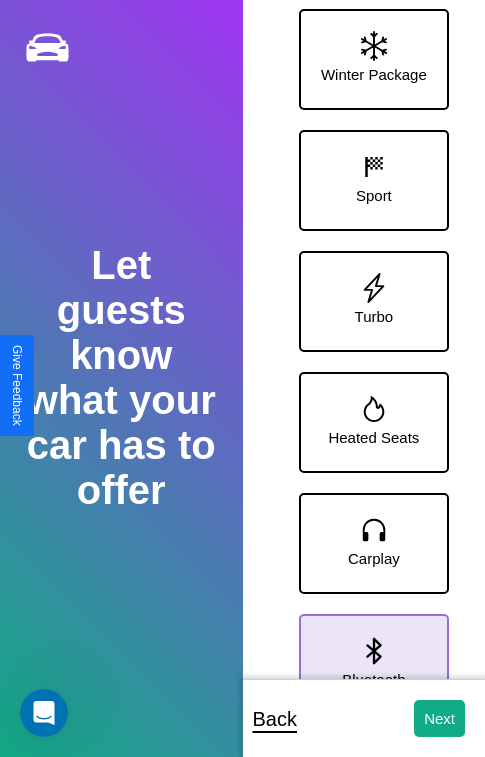 click 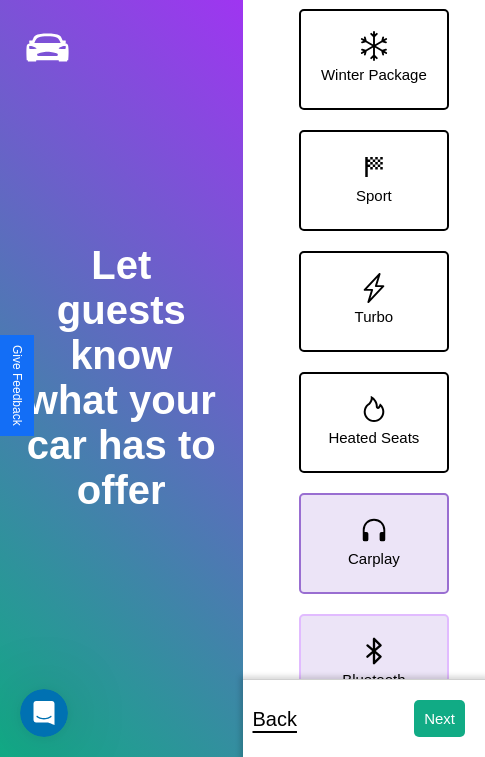 click 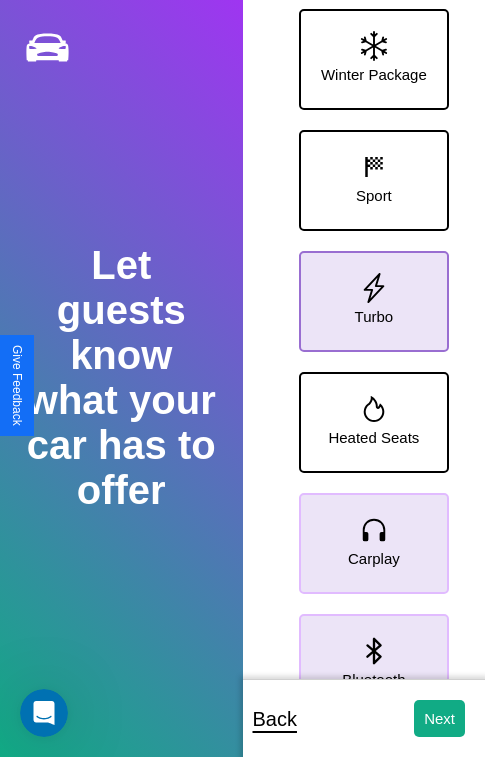 click 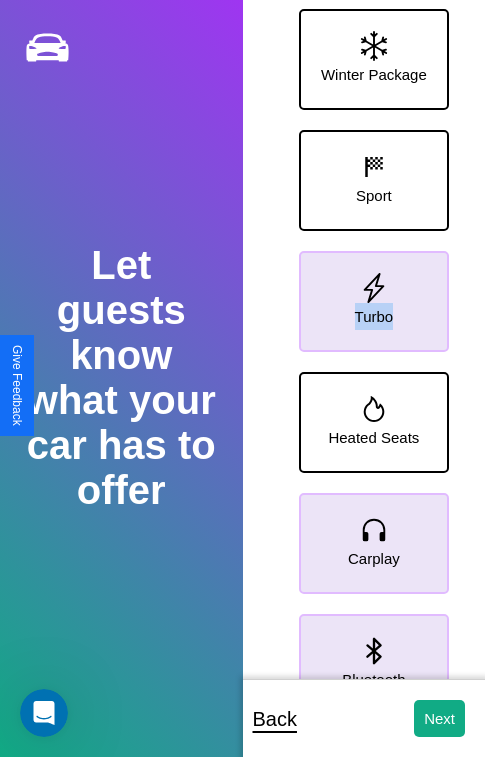 scroll, scrollTop: 0, scrollLeft: 0, axis: both 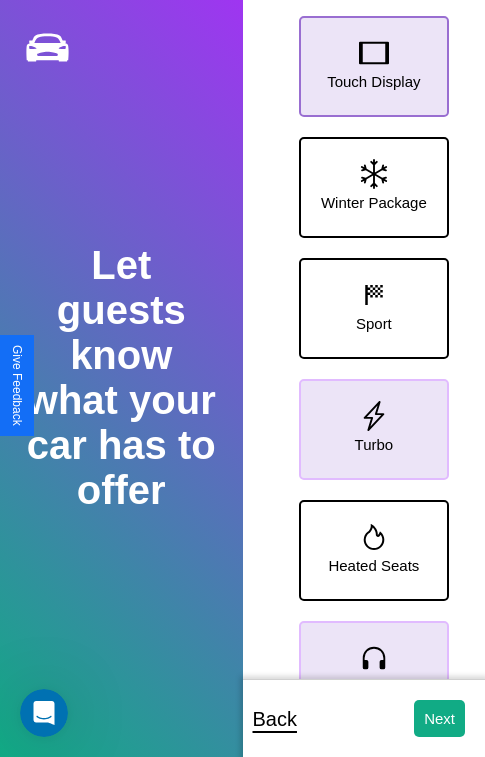 click 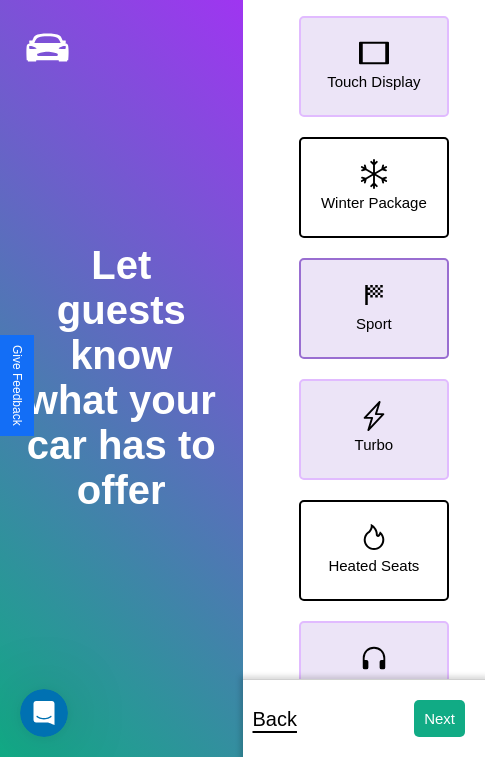 click 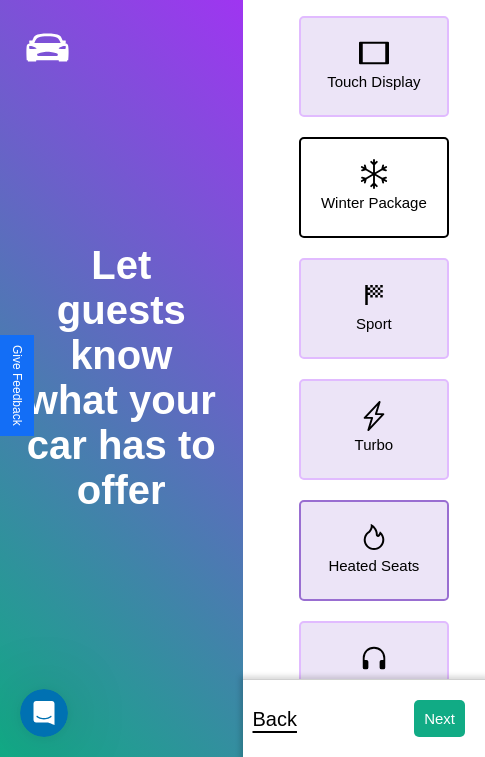 click 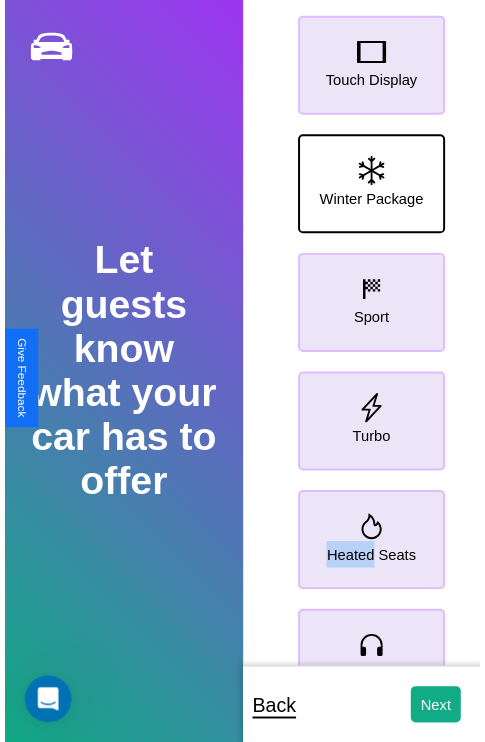 scroll, scrollTop: 128, scrollLeft: 0, axis: vertical 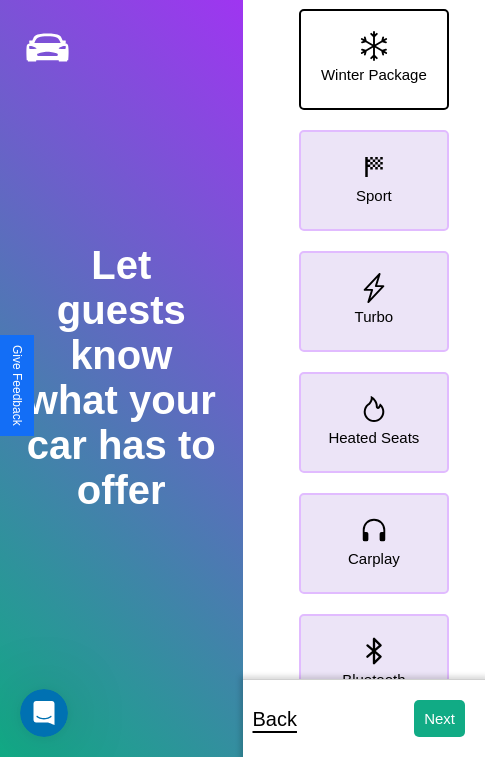 click 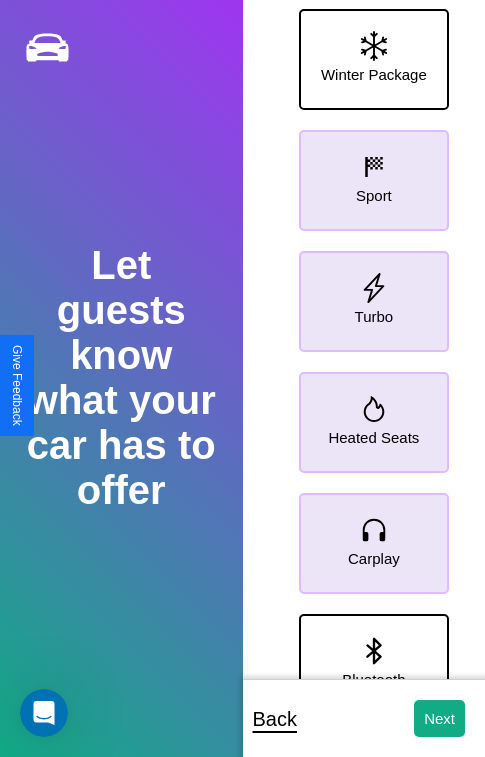 click 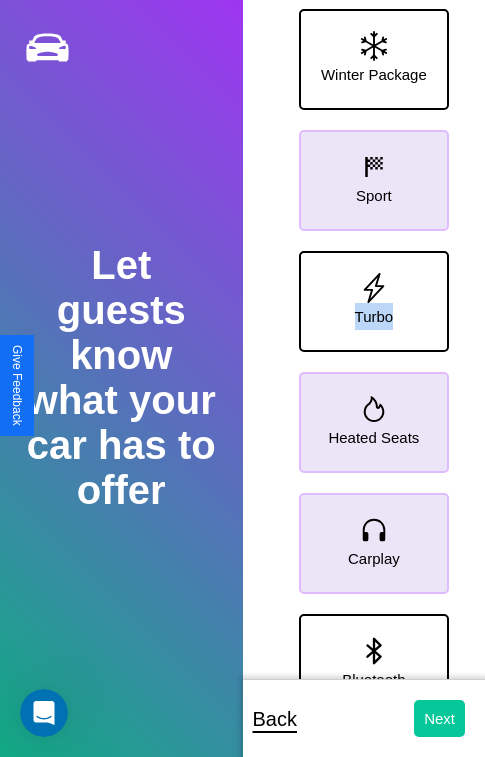 click on "Next" at bounding box center [439, 718] 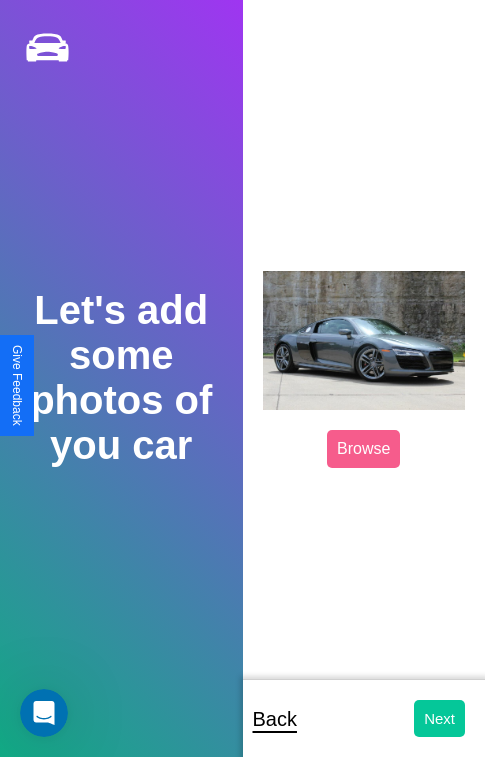 click on "Next" at bounding box center [439, 718] 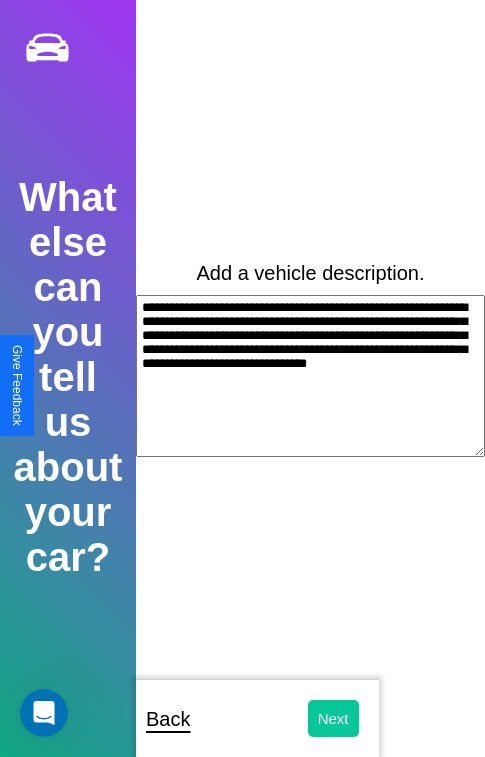 type on "**********" 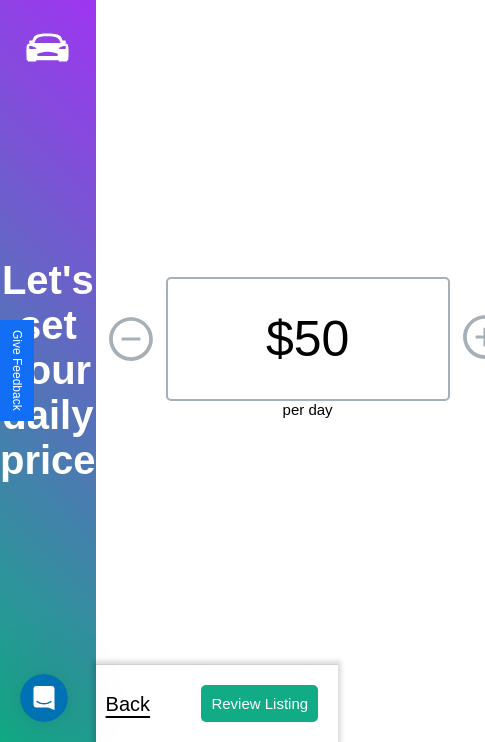 click on "$ 50" at bounding box center (308, 339) 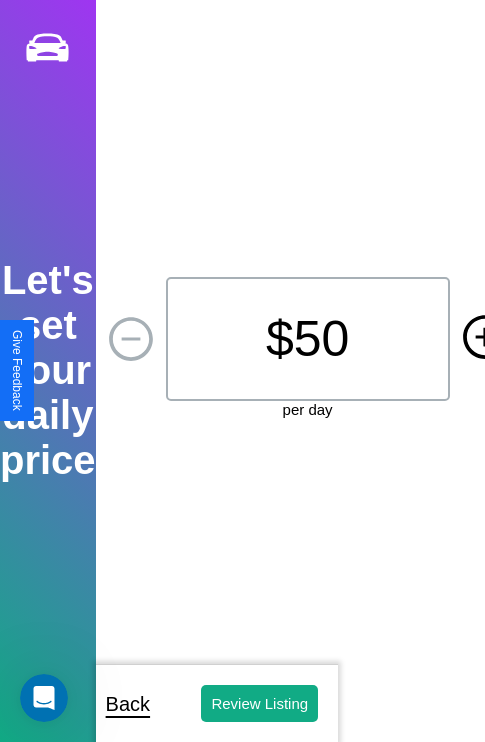 click 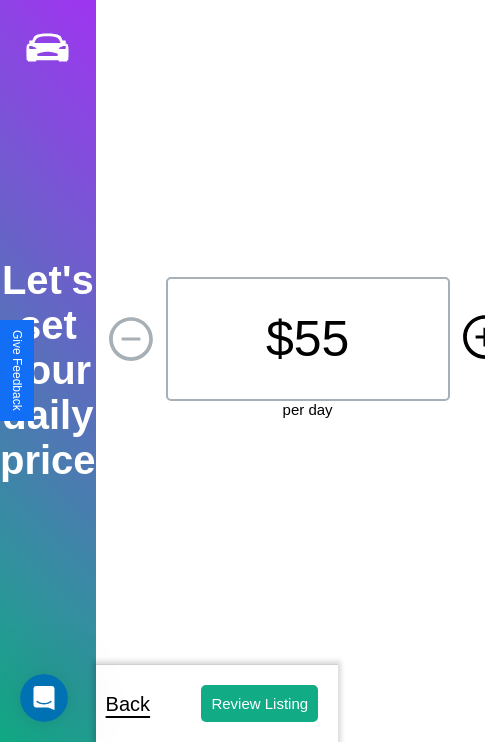 click 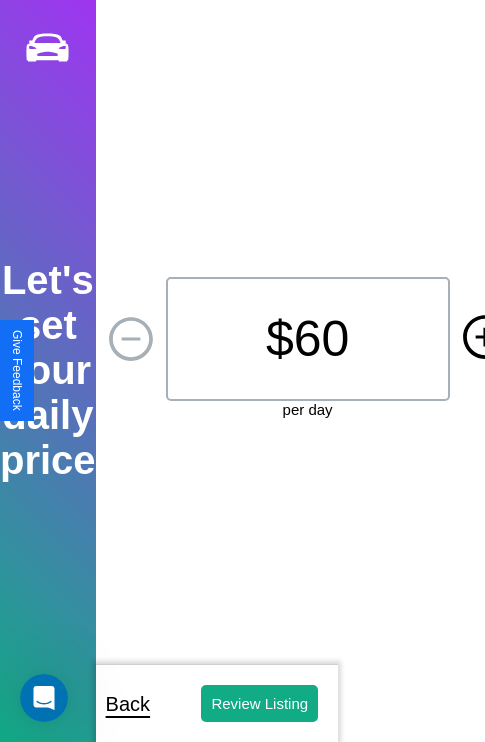 click 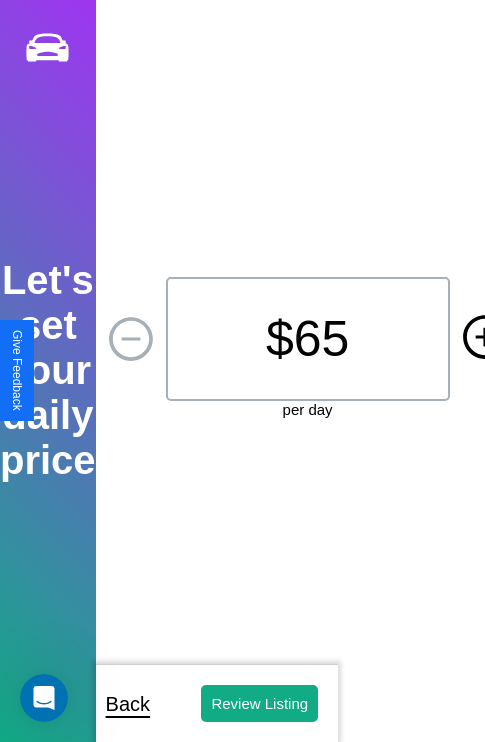 click 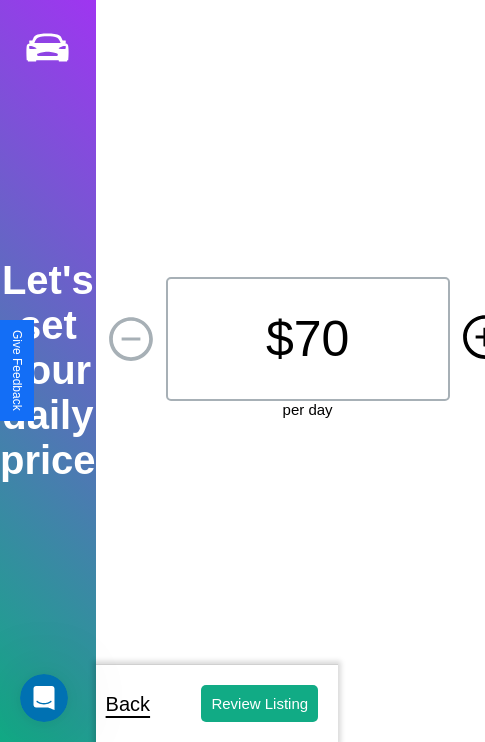 click 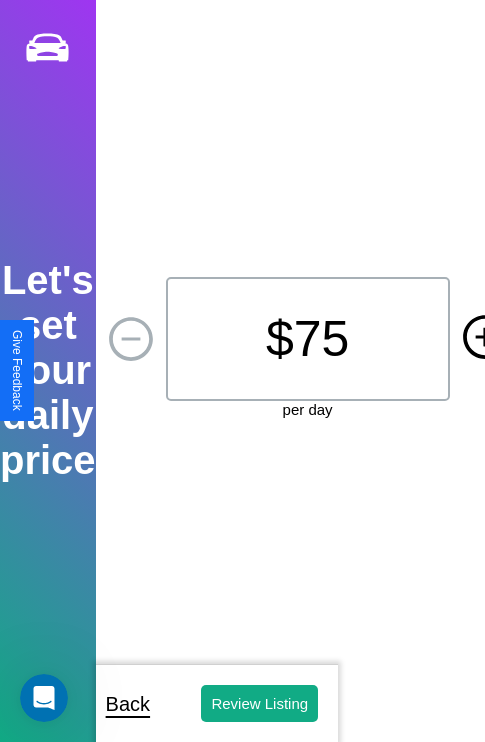 click 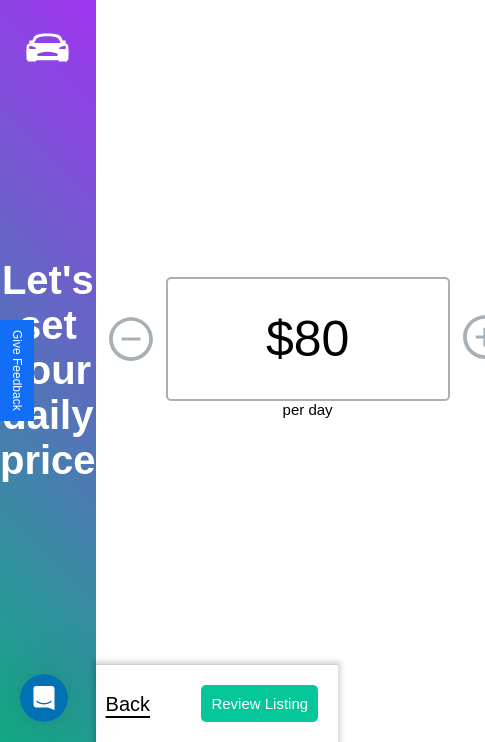 click on "Review Listing" at bounding box center (259, 703) 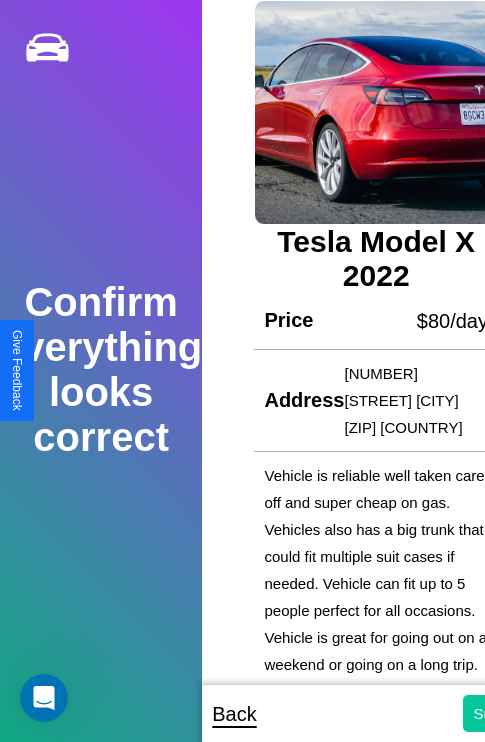 click on "Submit" at bounding box center (496, 713) 